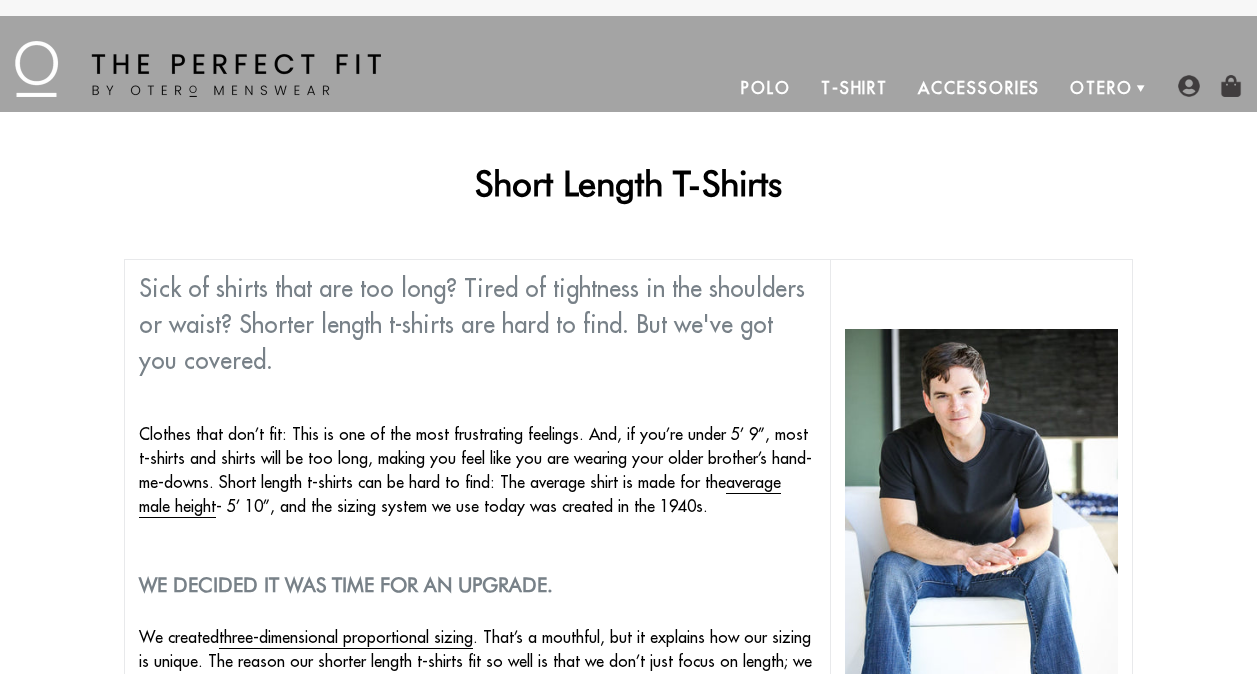 scroll, scrollTop: 0, scrollLeft: 0, axis: both 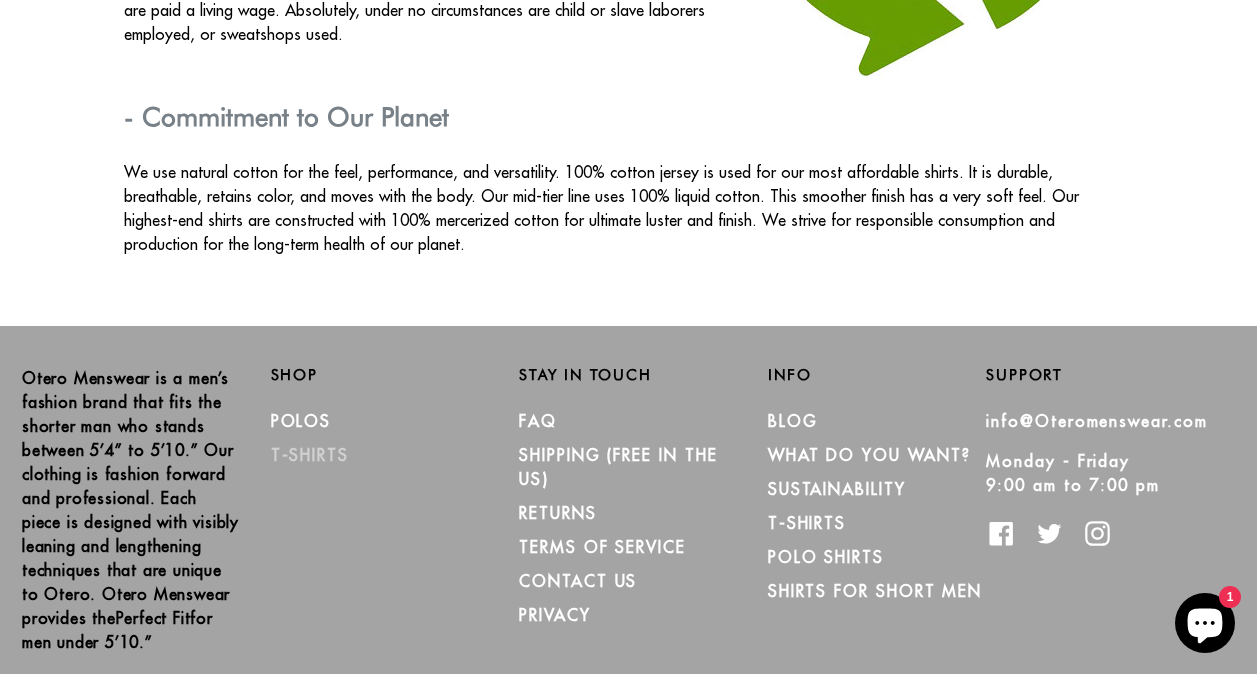 click on "T-Shirts" at bounding box center [310, 455] 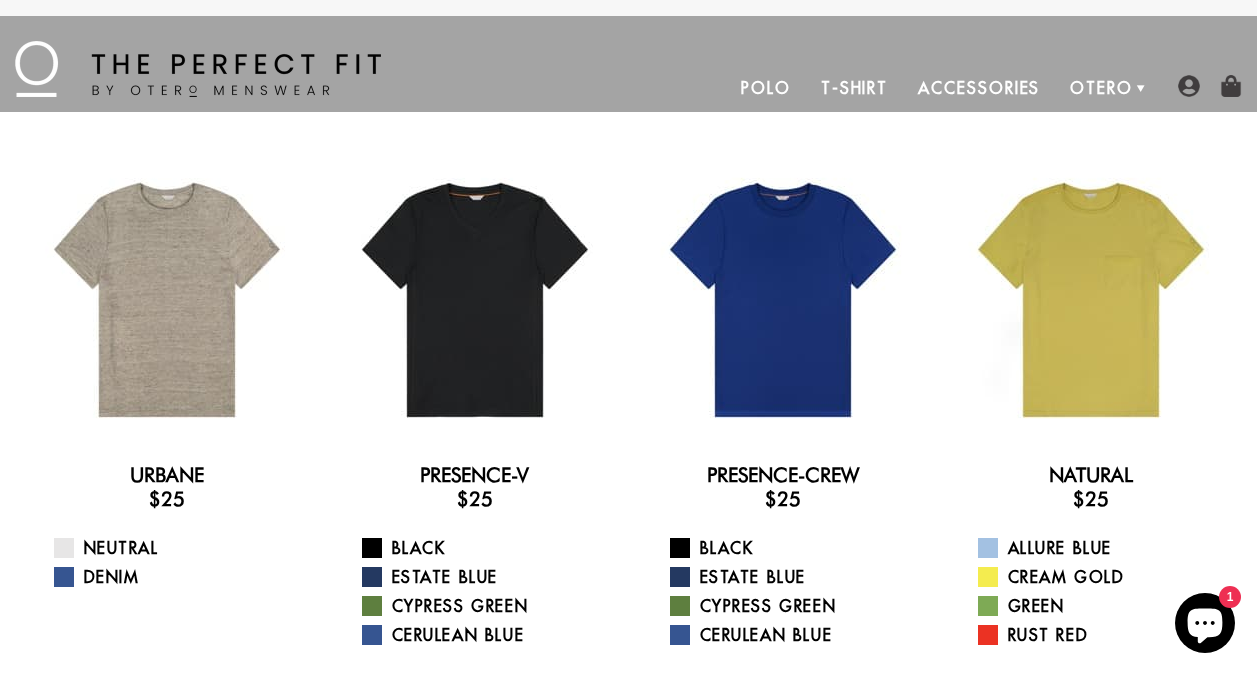 scroll, scrollTop: 0, scrollLeft: 0, axis: both 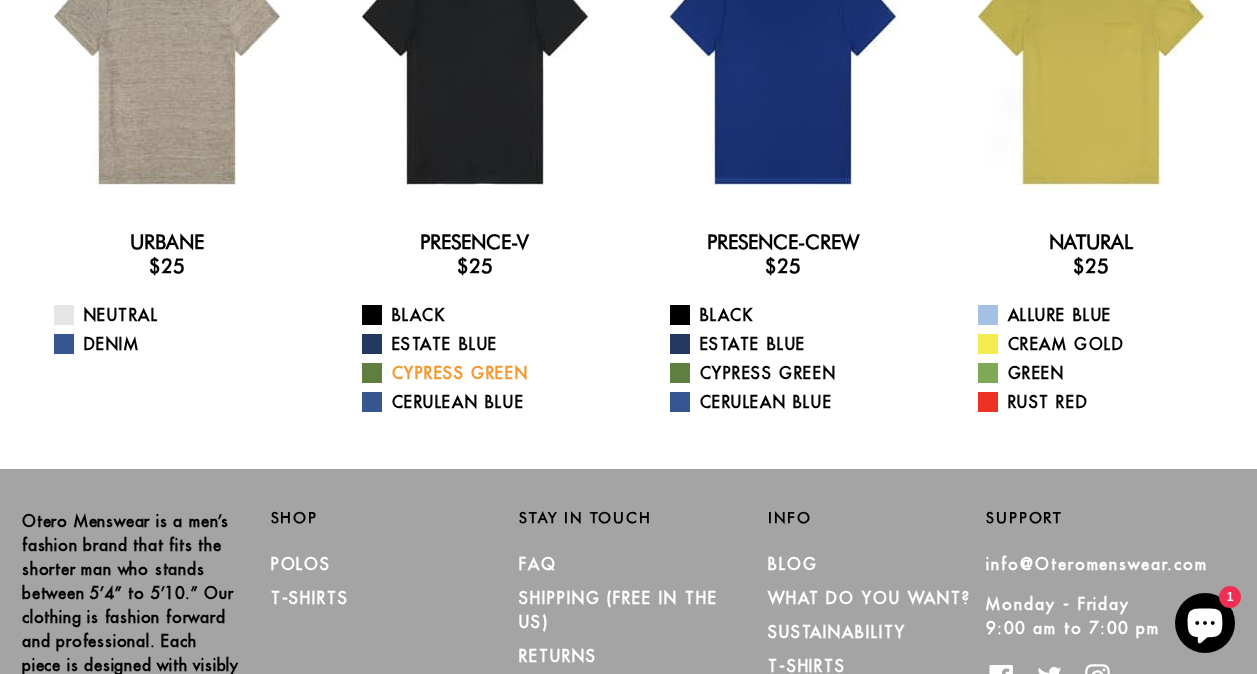 click on "Cypress Green" at bounding box center [487, 373] 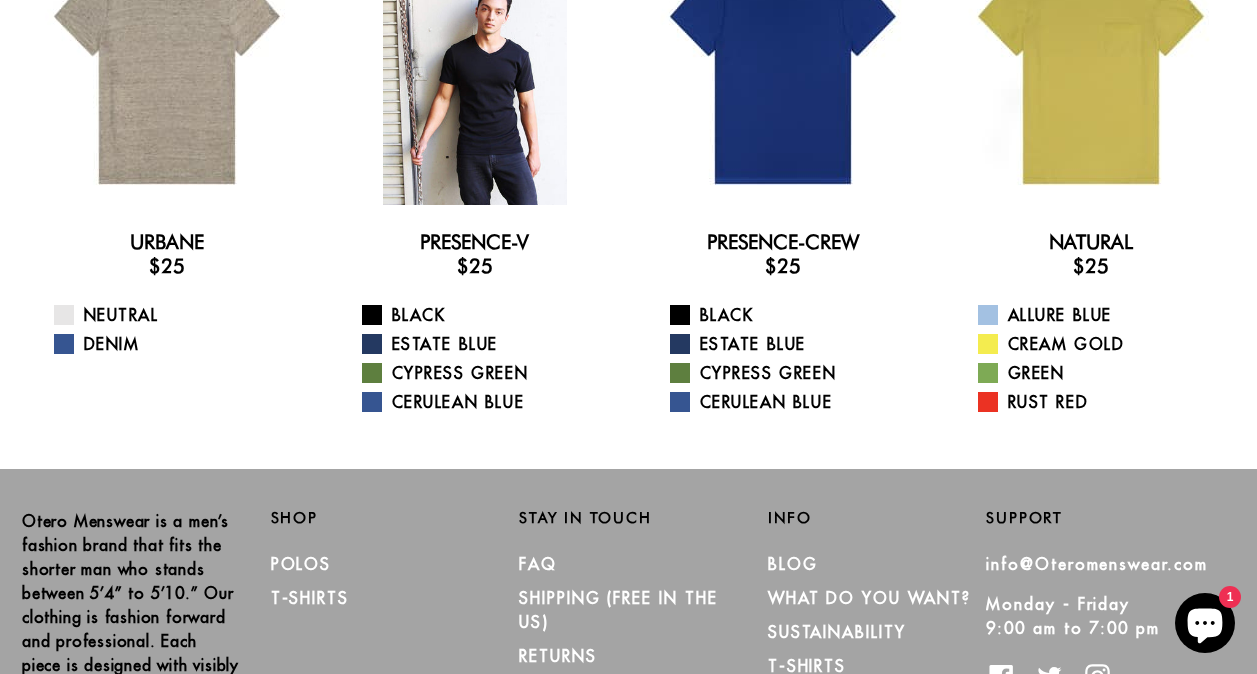 click at bounding box center (475, 67) 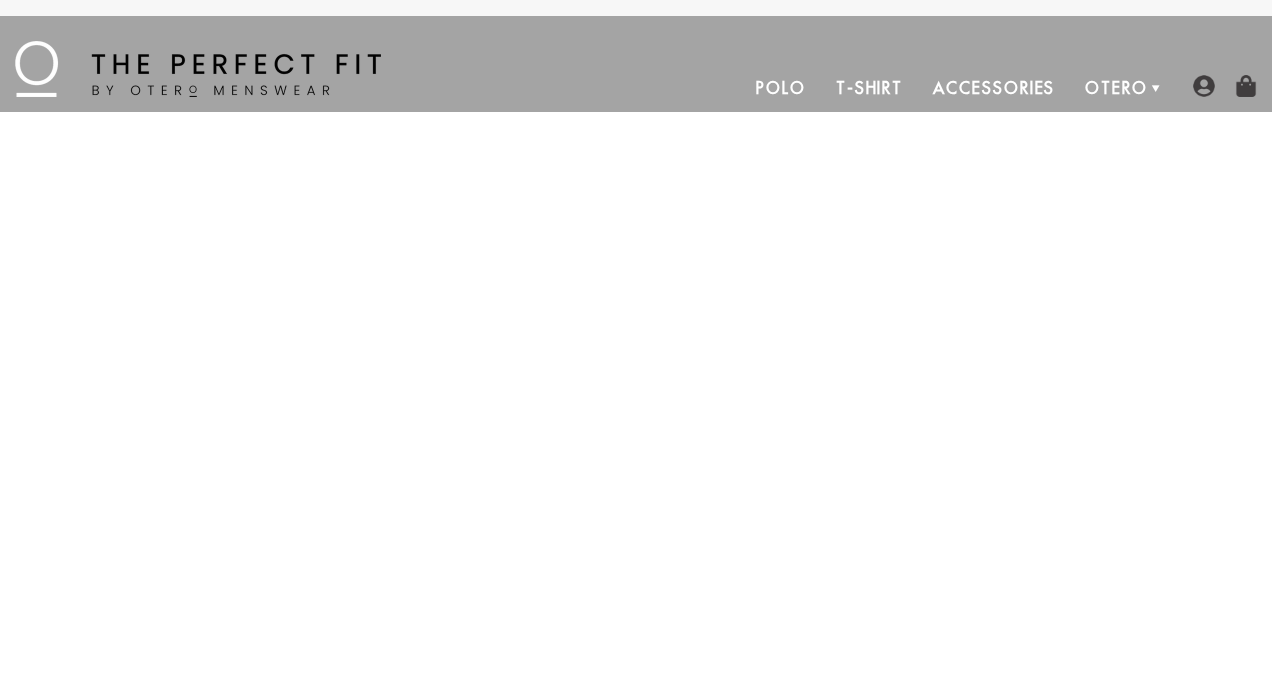 scroll, scrollTop: 0, scrollLeft: 0, axis: both 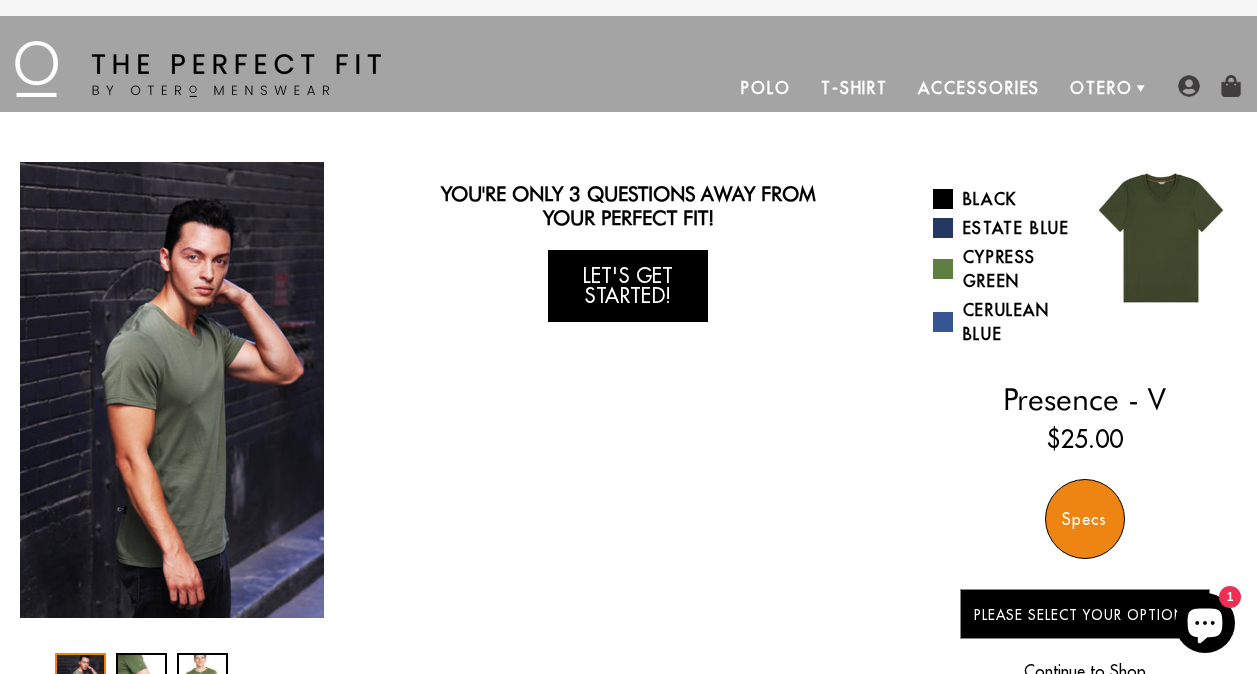 click on "Let's Get Started!" at bounding box center (628, 286) 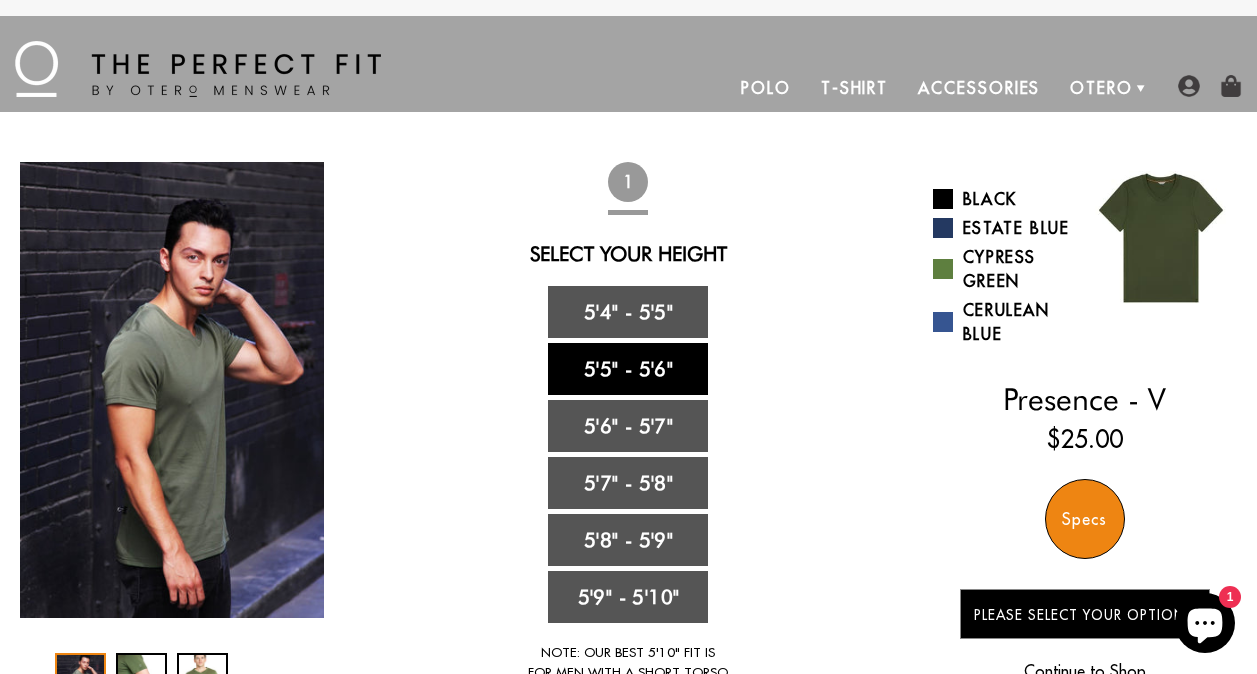 click on "5'5" - 5'6"" at bounding box center (628, 369) 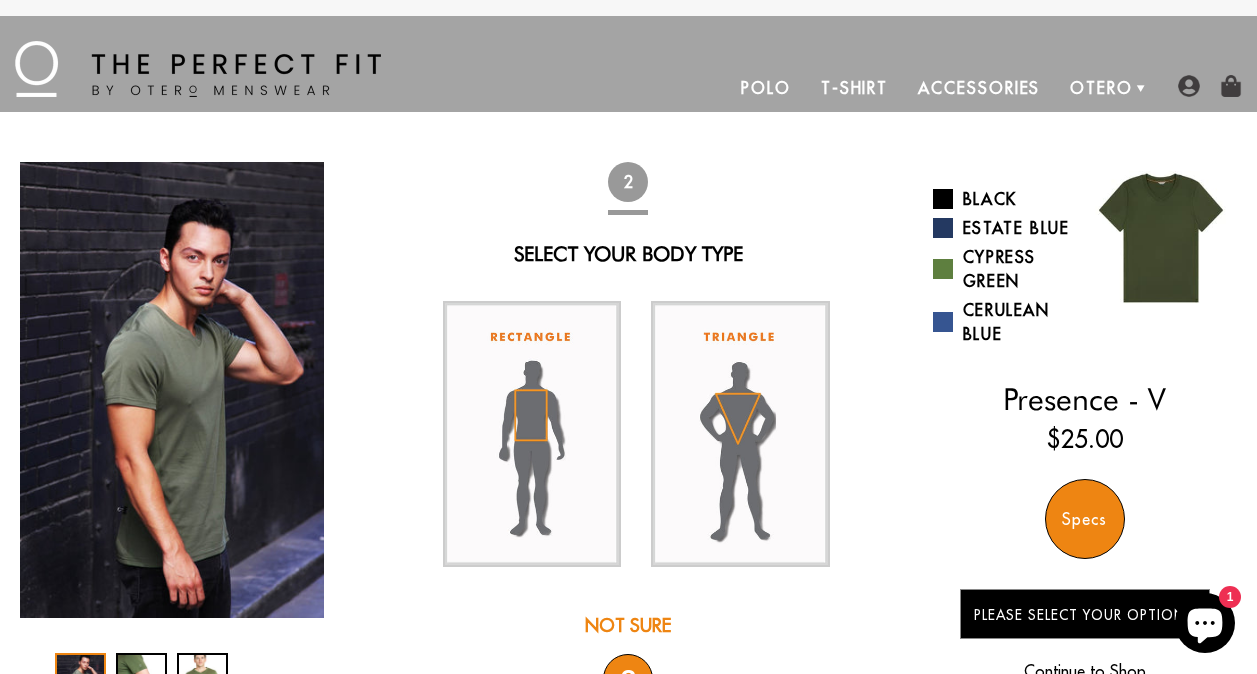 click on "Not Sure" at bounding box center (629, 625) 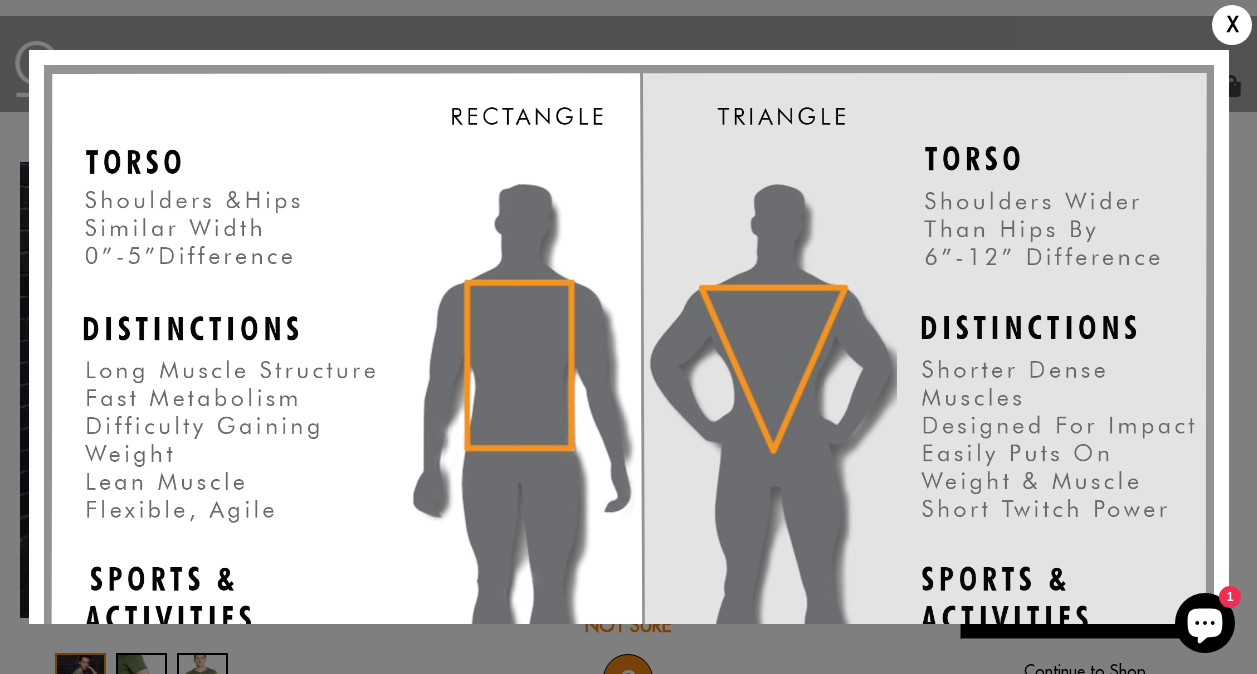 click at bounding box center (629, 483) 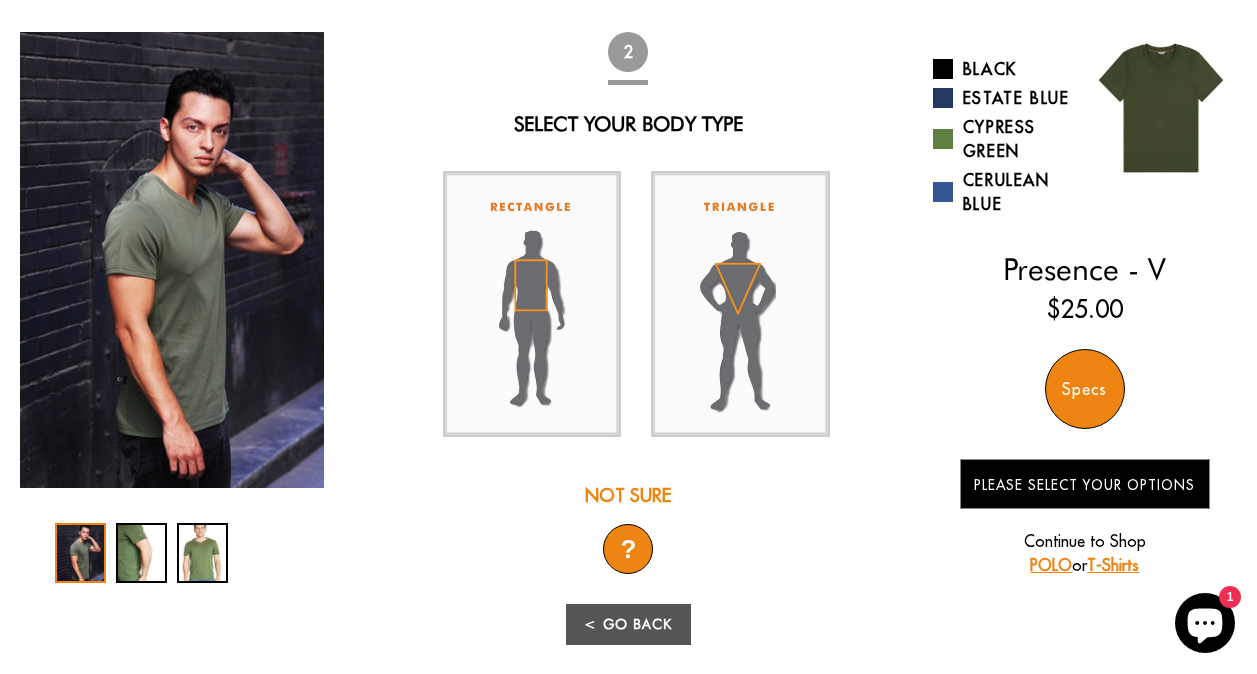 scroll, scrollTop: 160, scrollLeft: 0, axis: vertical 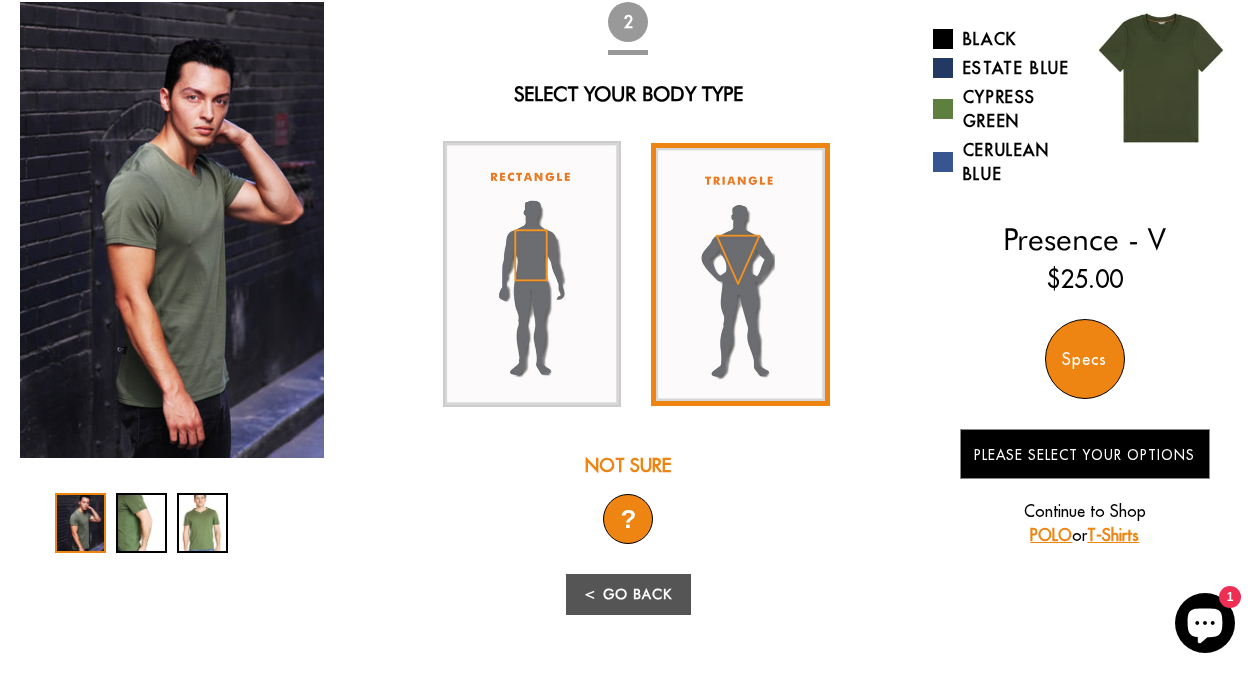 click at bounding box center [740, 274] 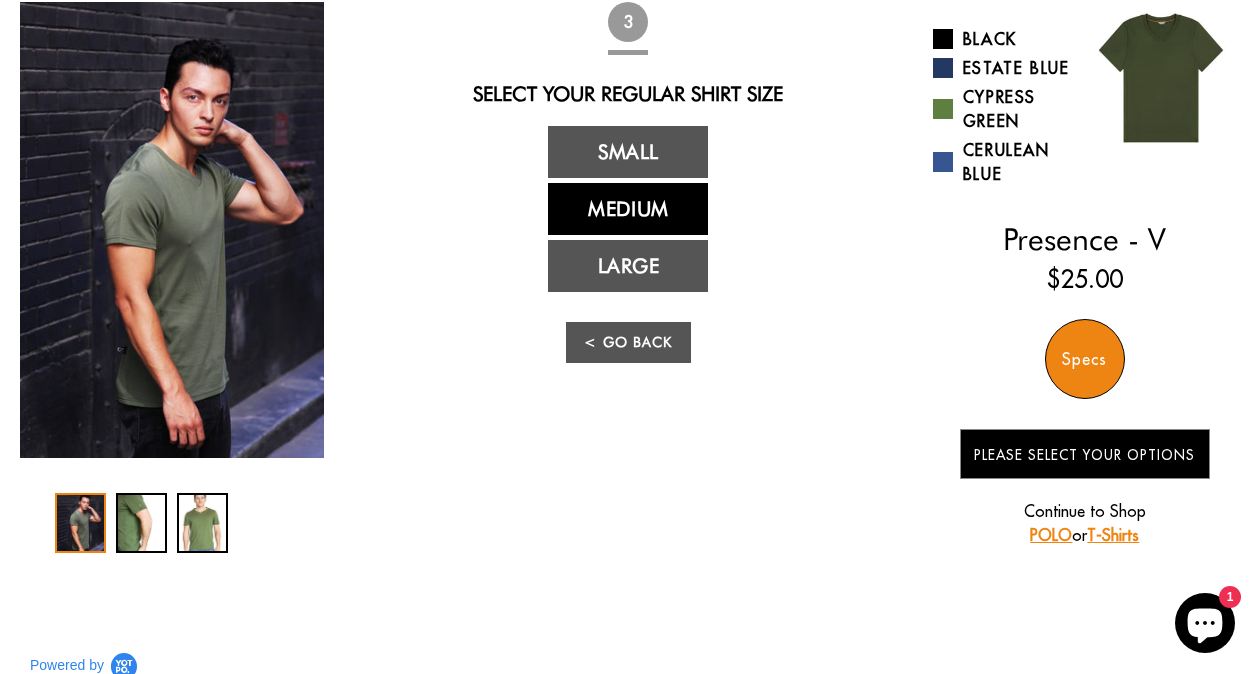 click on "Medium" at bounding box center (628, 209) 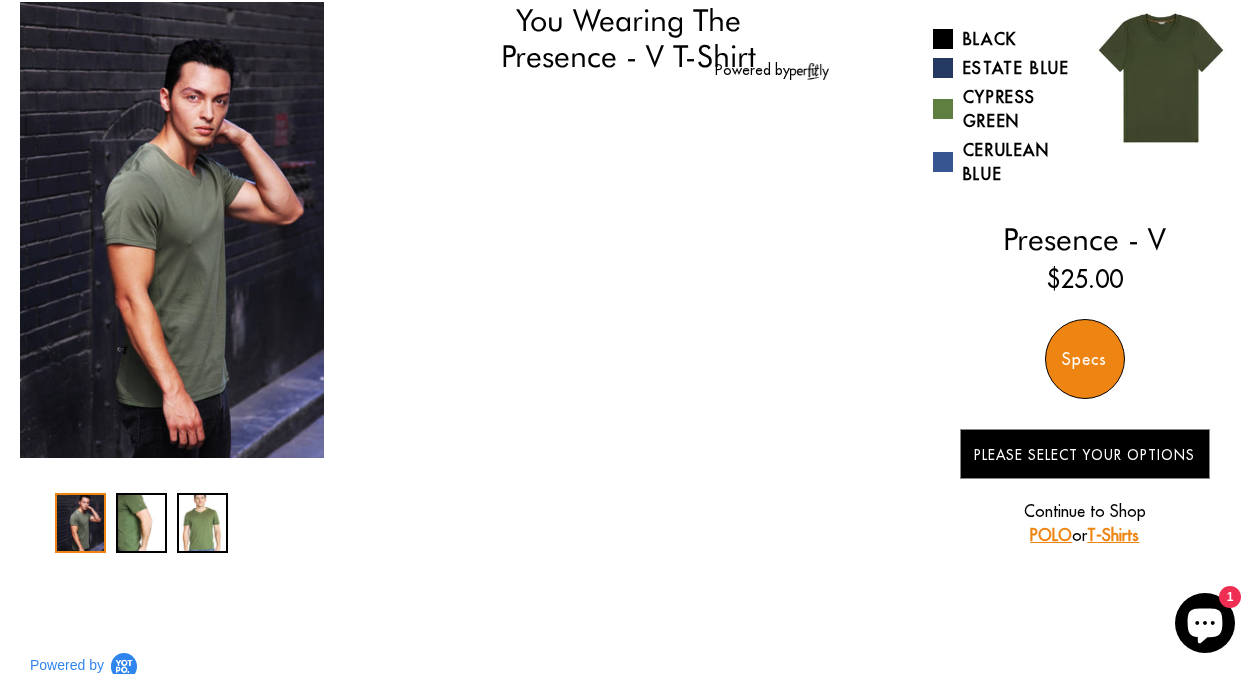select on "55-56" 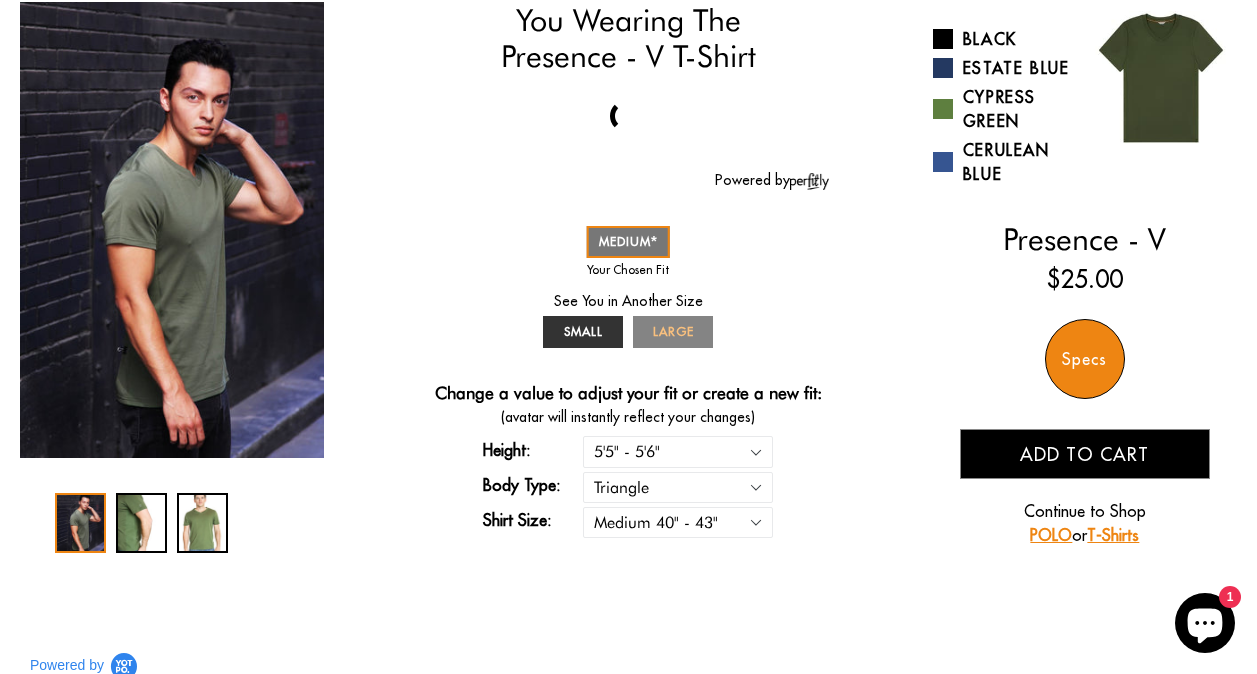 click on "LARGE" at bounding box center (673, 331) 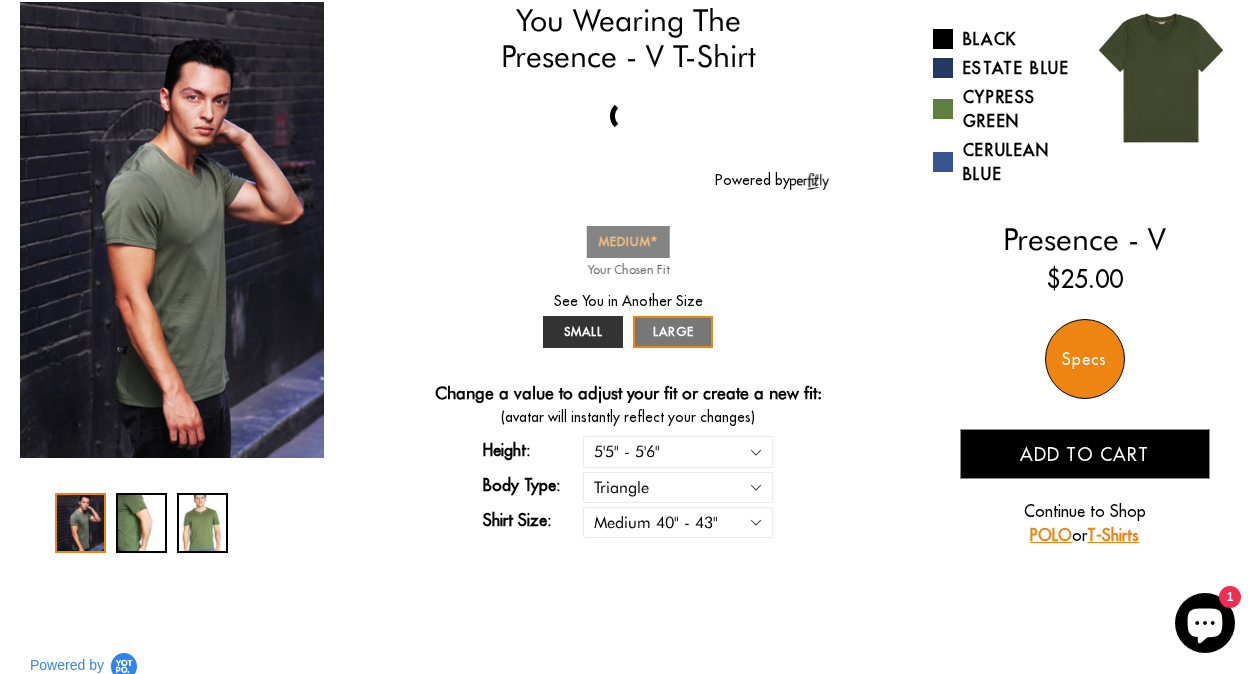 click on "MEDIUM" at bounding box center [628, 241] 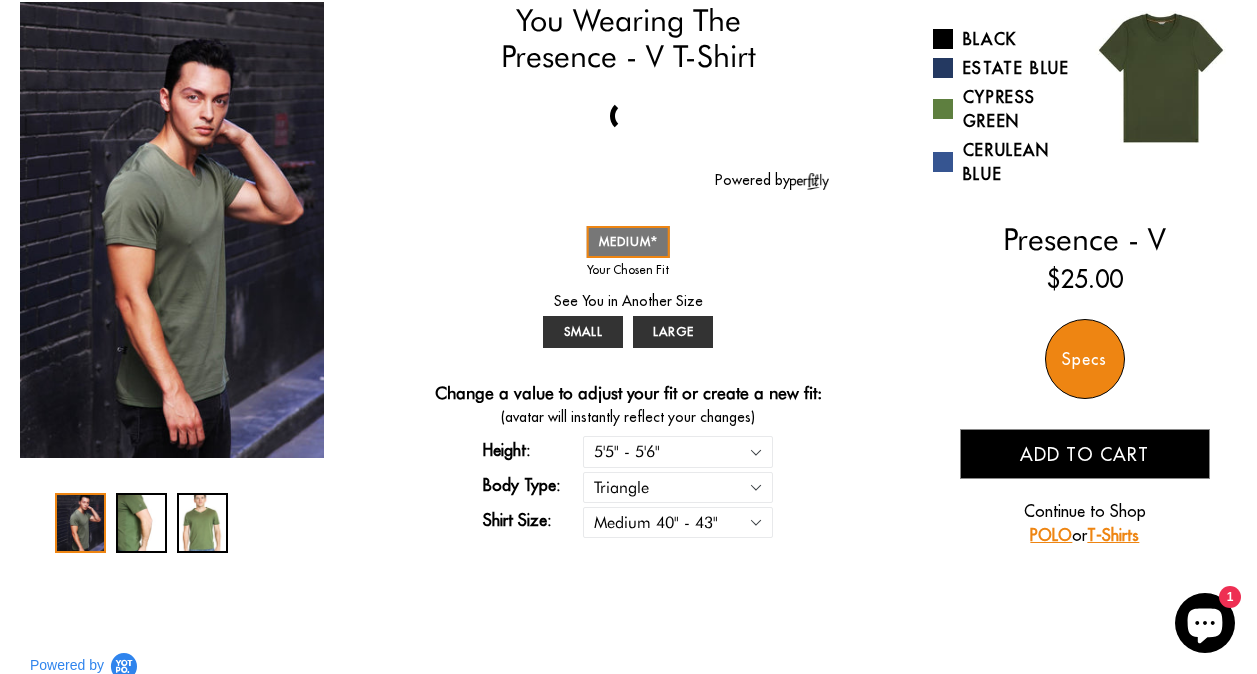 click 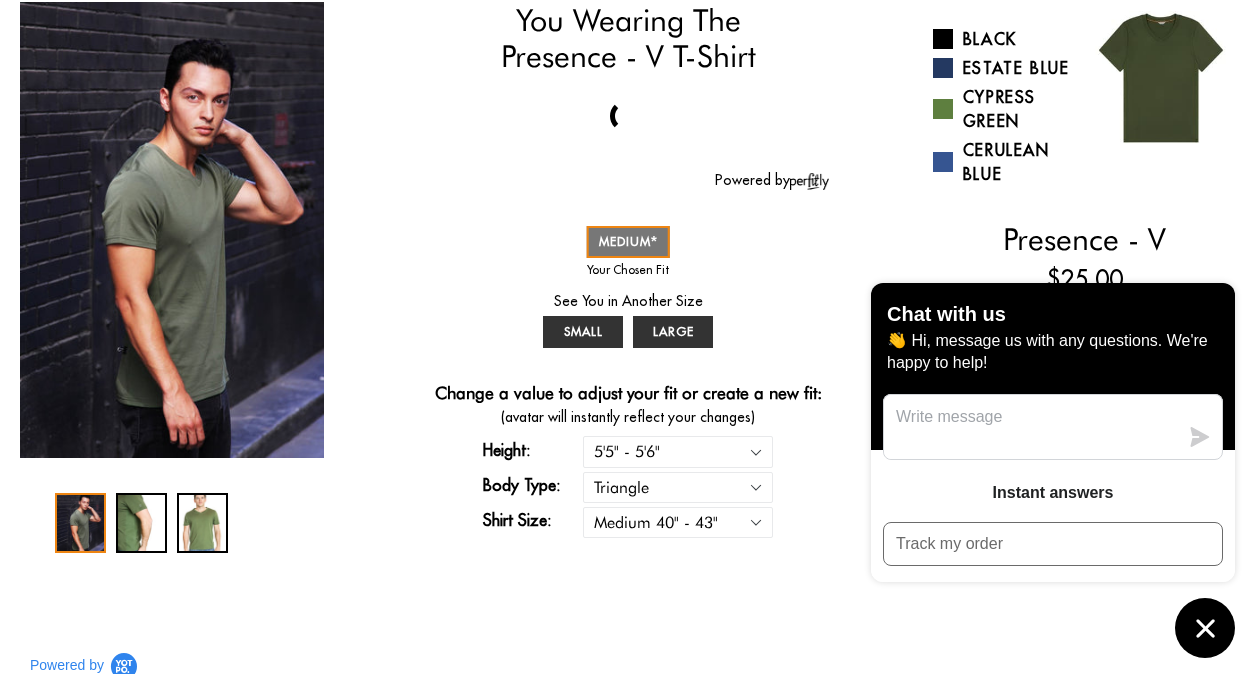 click 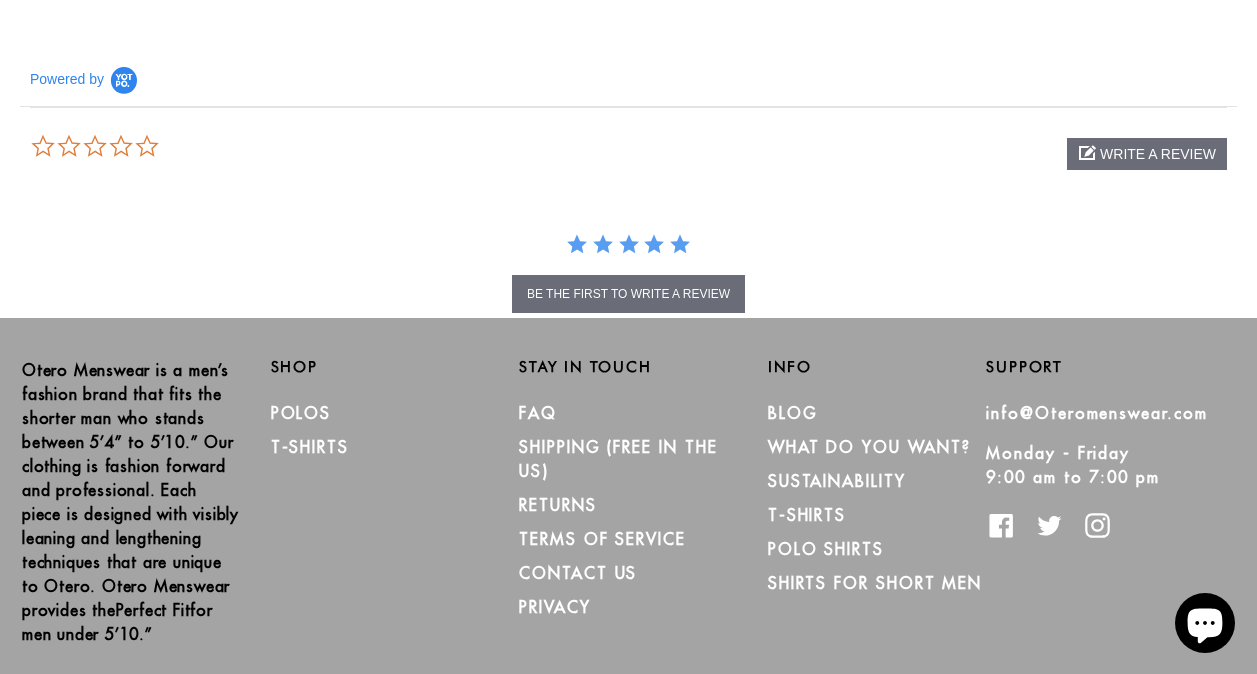 scroll, scrollTop: 800, scrollLeft: 0, axis: vertical 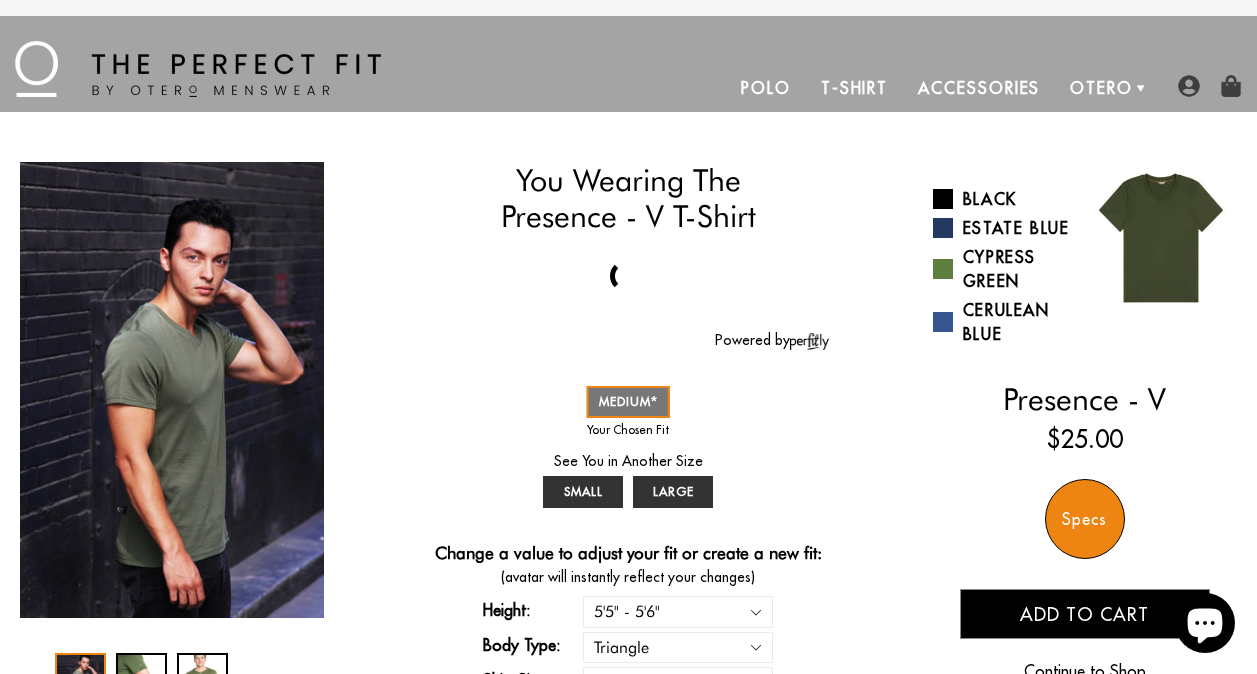 click on "Specs" at bounding box center (1085, 519) 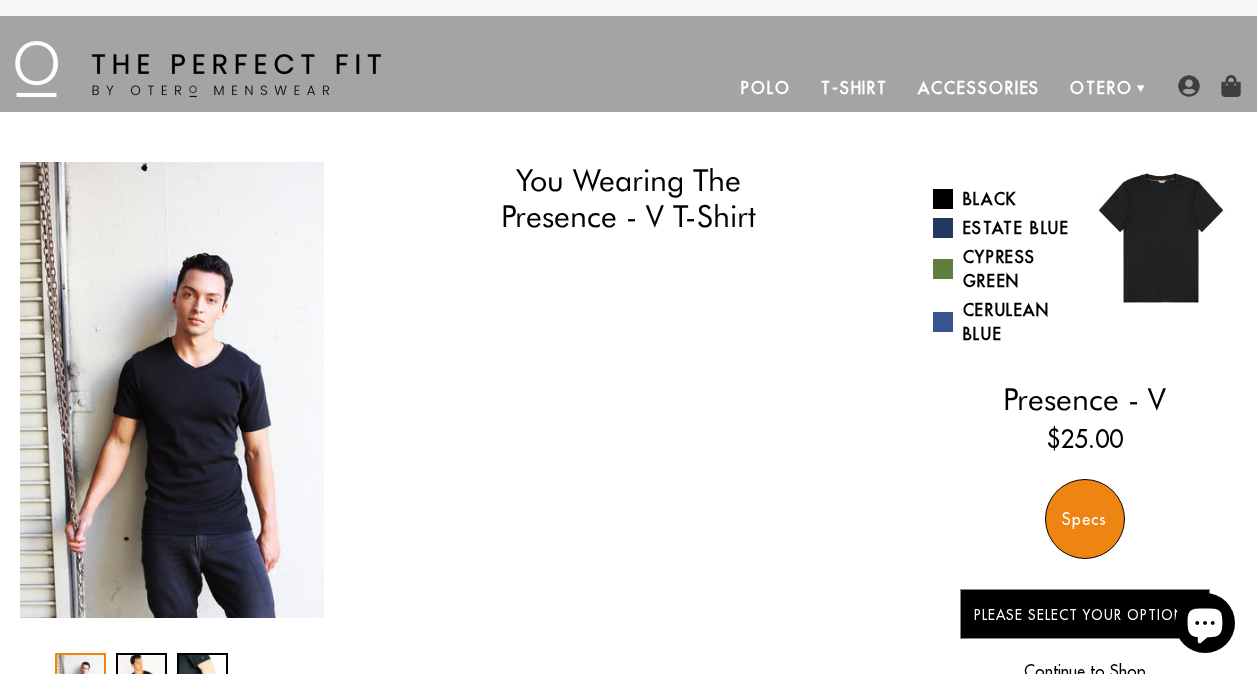 scroll, scrollTop: 0, scrollLeft: 0, axis: both 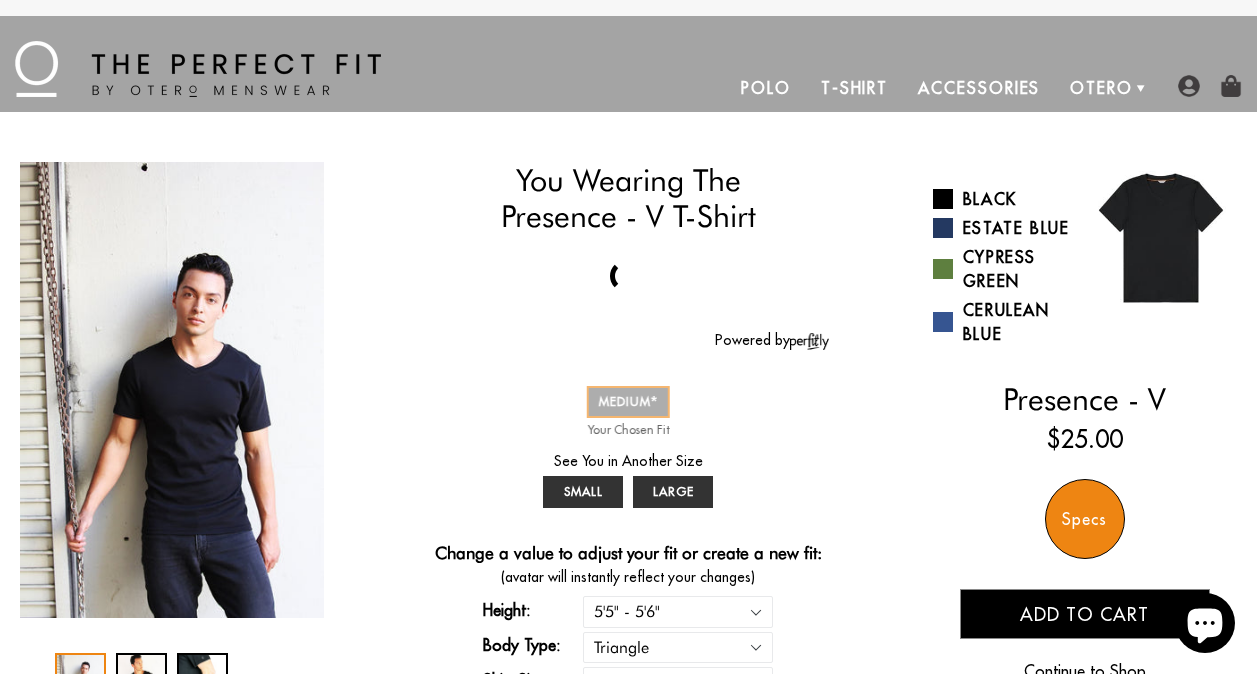 click on "MEDIUM" at bounding box center [628, 401] 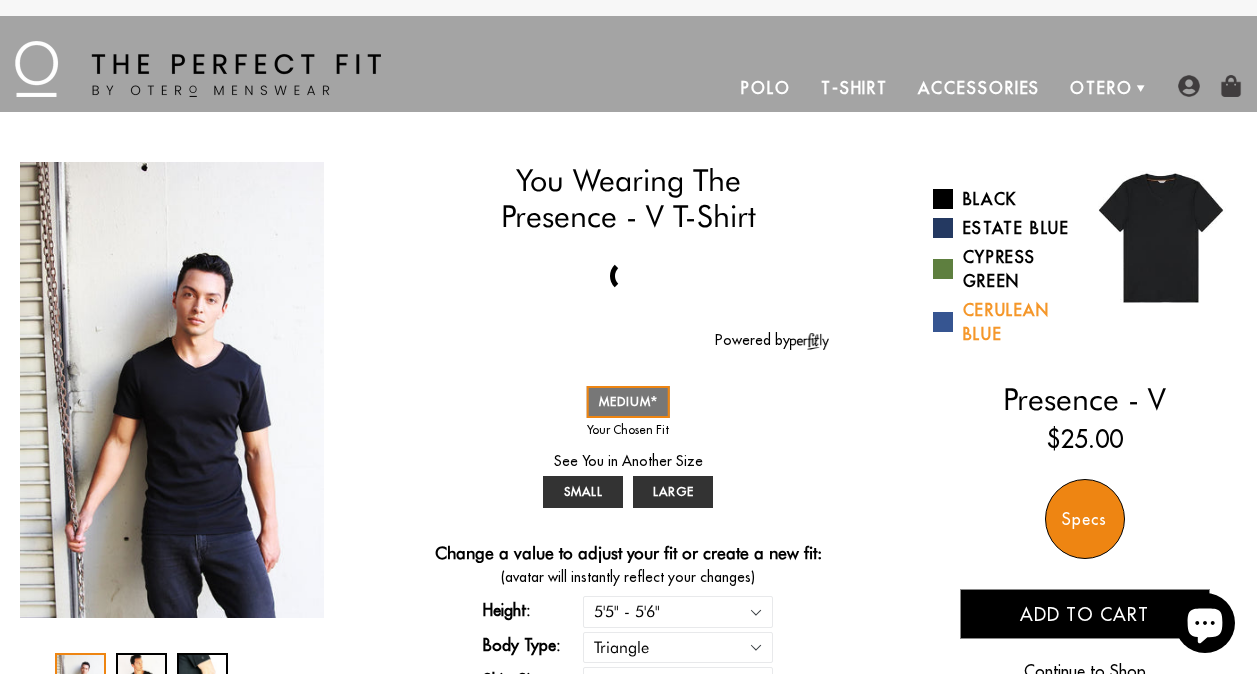 click on "Cerulean Blue" at bounding box center (1001, 322) 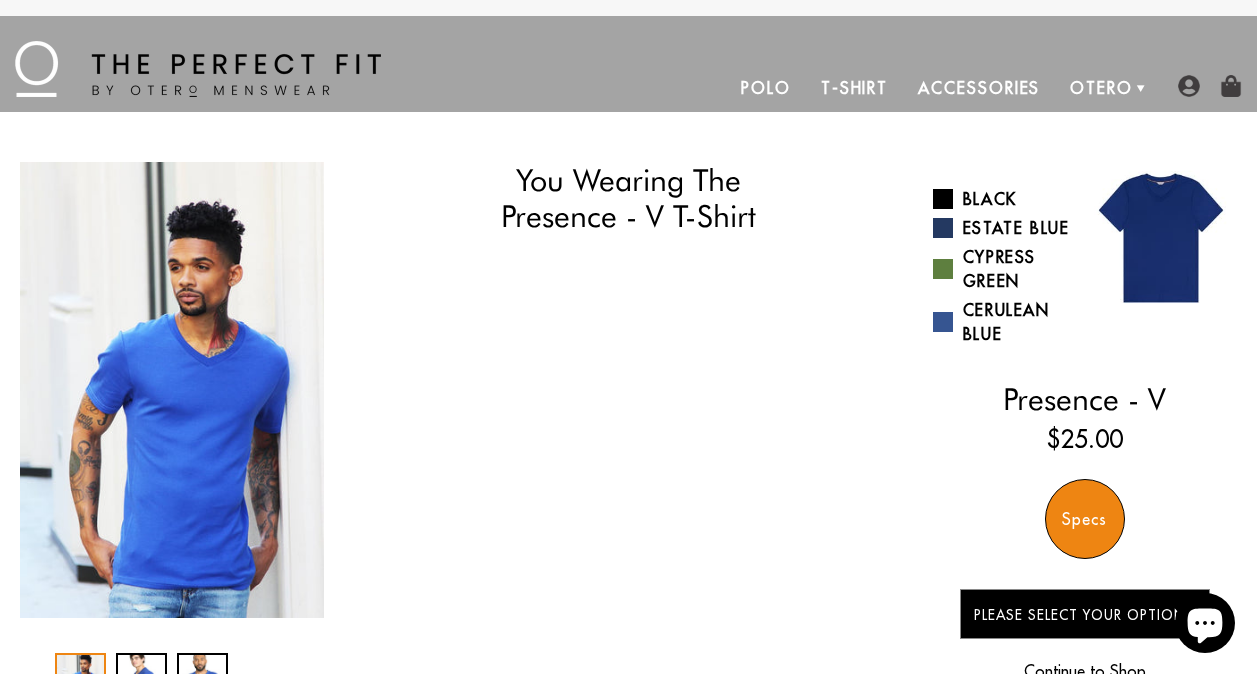 scroll, scrollTop: 0, scrollLeft: 0, axis: both 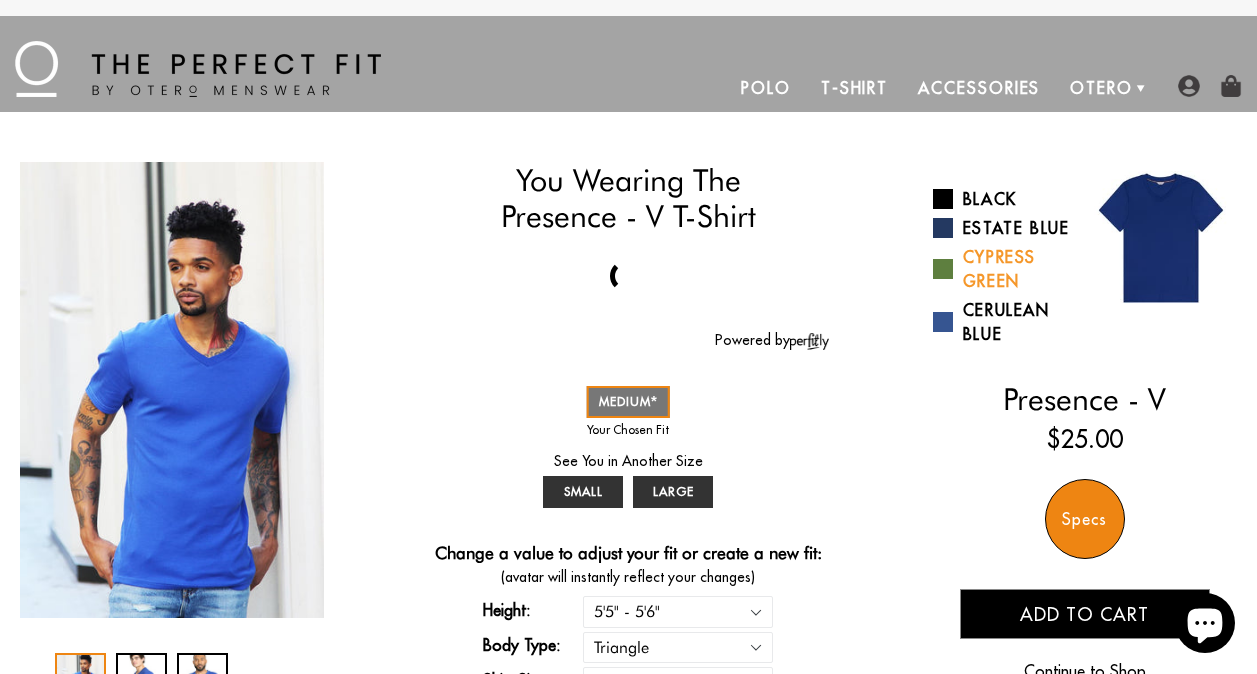 click on "Cypress Green" at bounding box center (1001, 269) 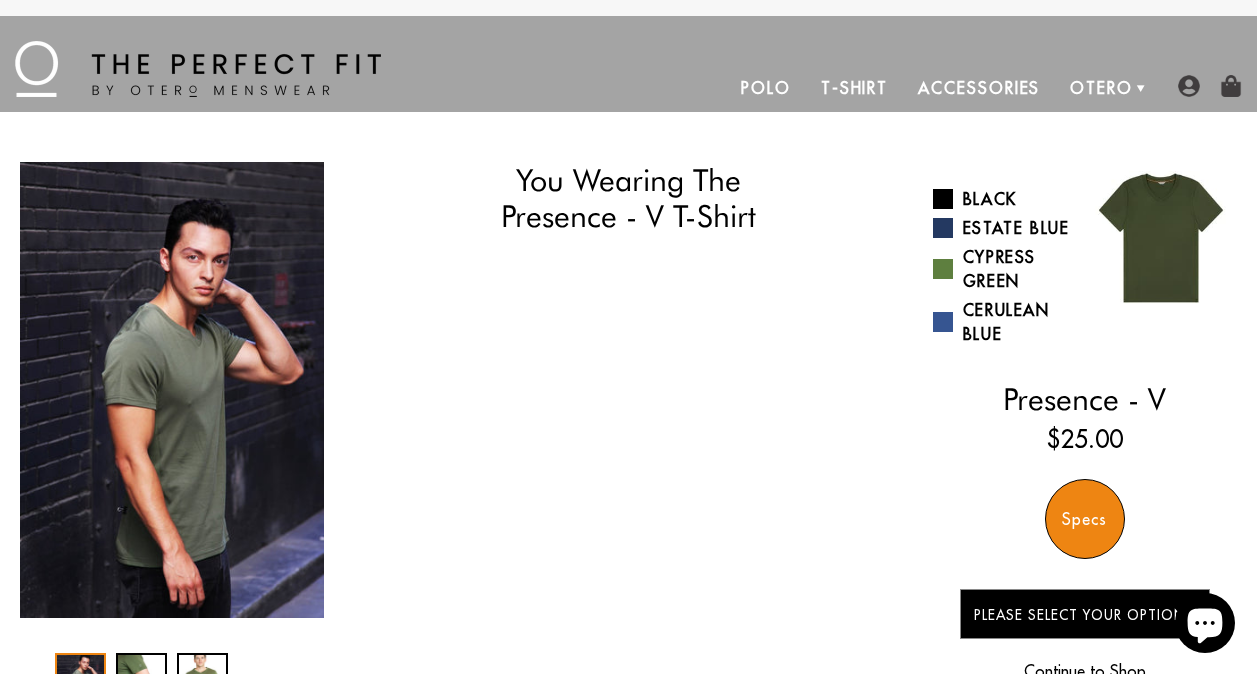 scroll, scrollTop: 0, scrollLeft: 0, axis: both 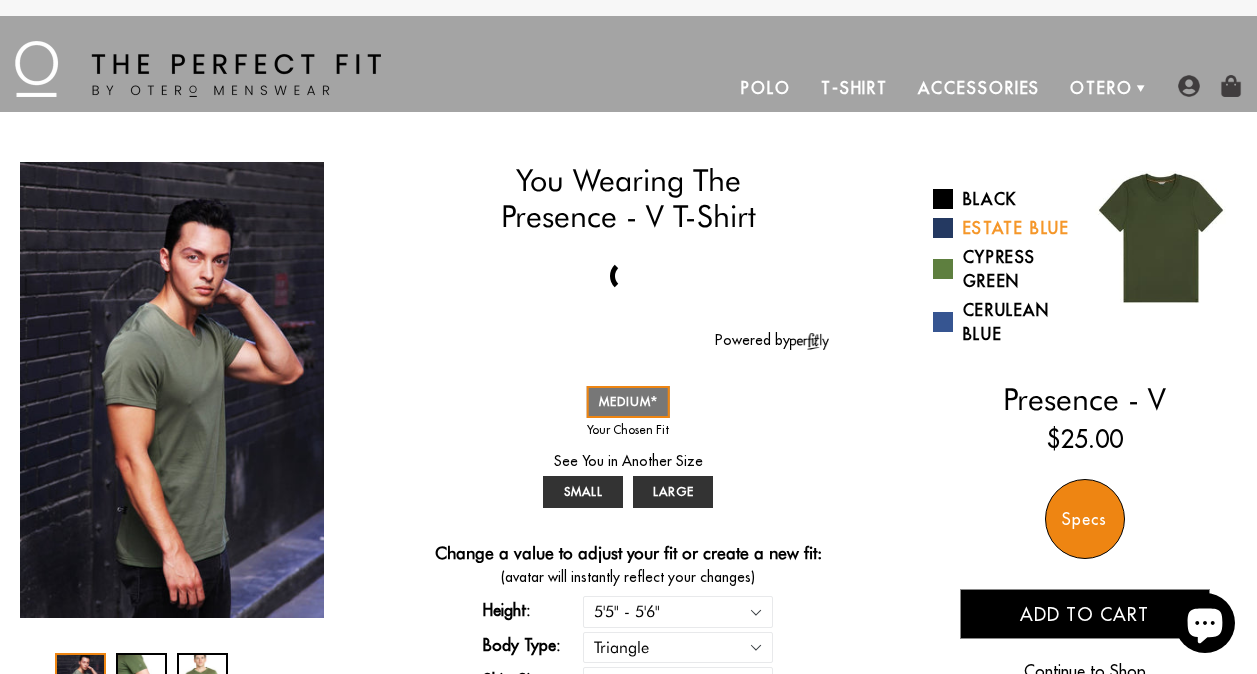 click on "Estate Blue" at bounding box center (1001, 228) 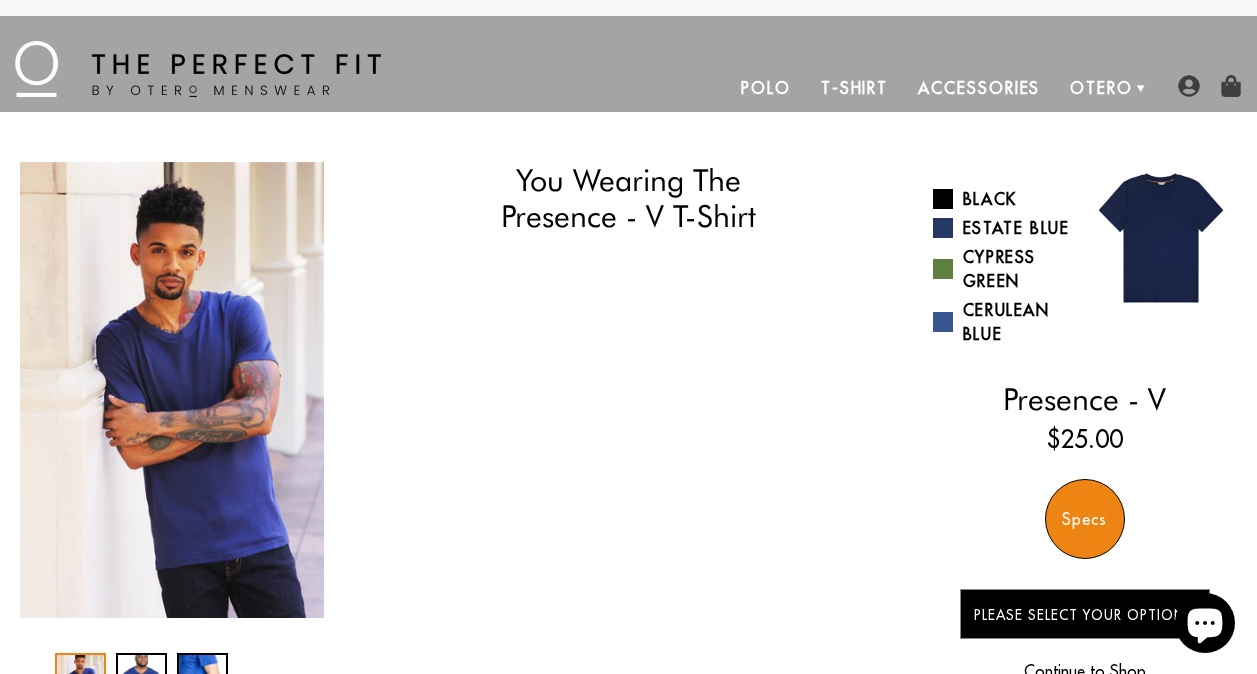 scroll, scrollTop: 0, scrollLeft: 0, axis: both 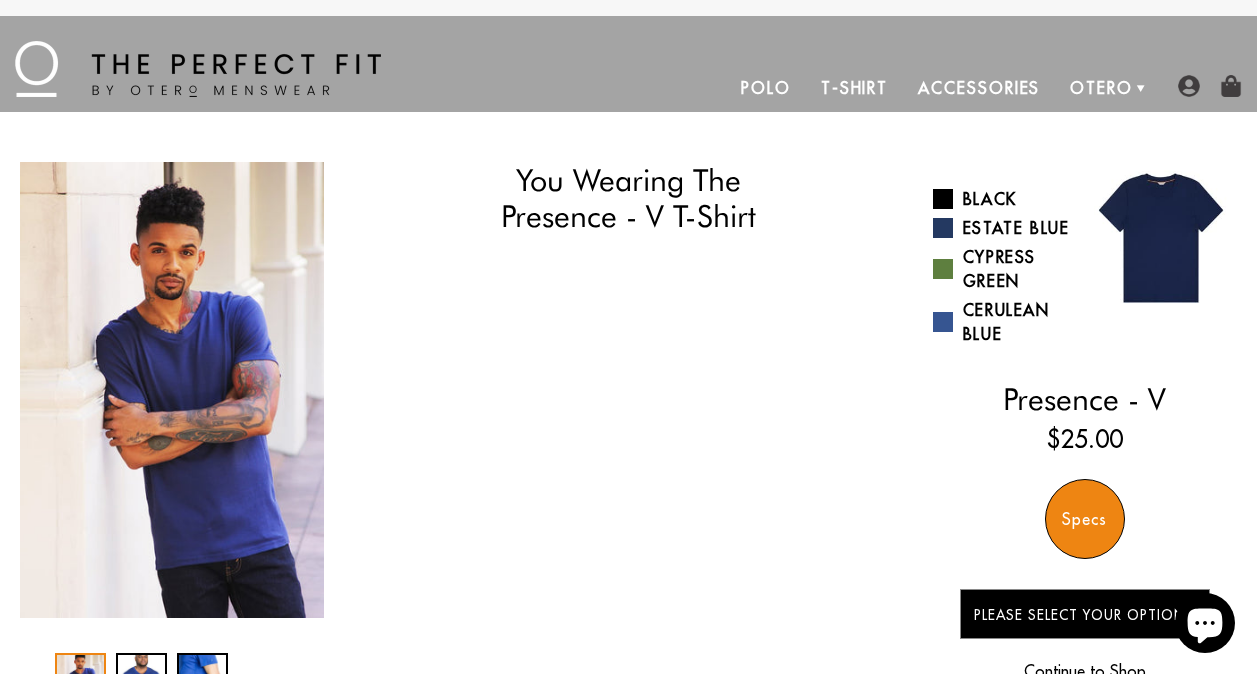 select on "55-56" 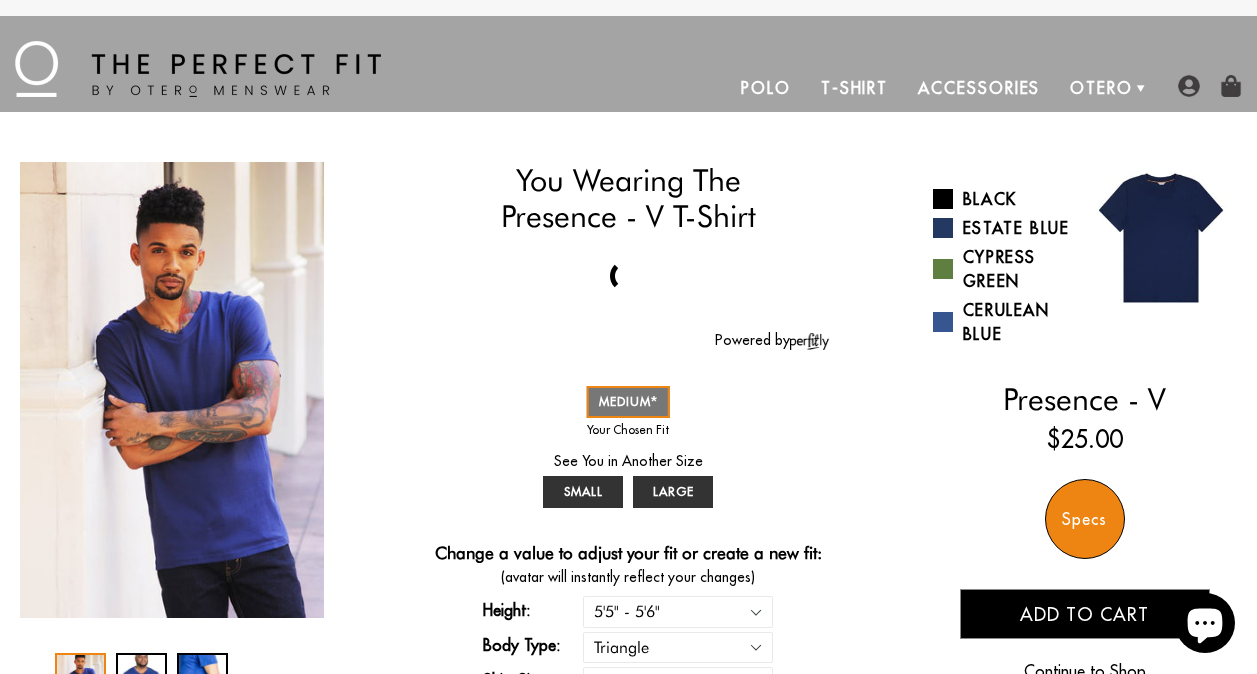 click on "Add to cart" at bounding box center (1084, 614) 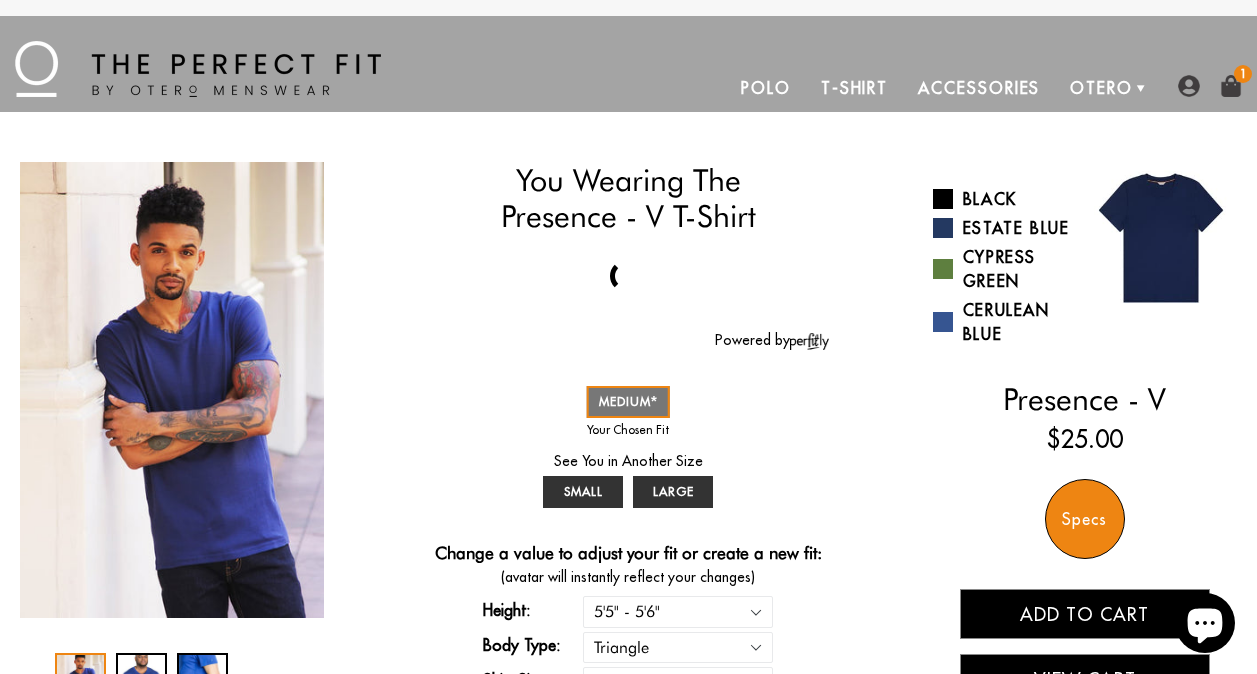 click at bounding box center [1231, 86] 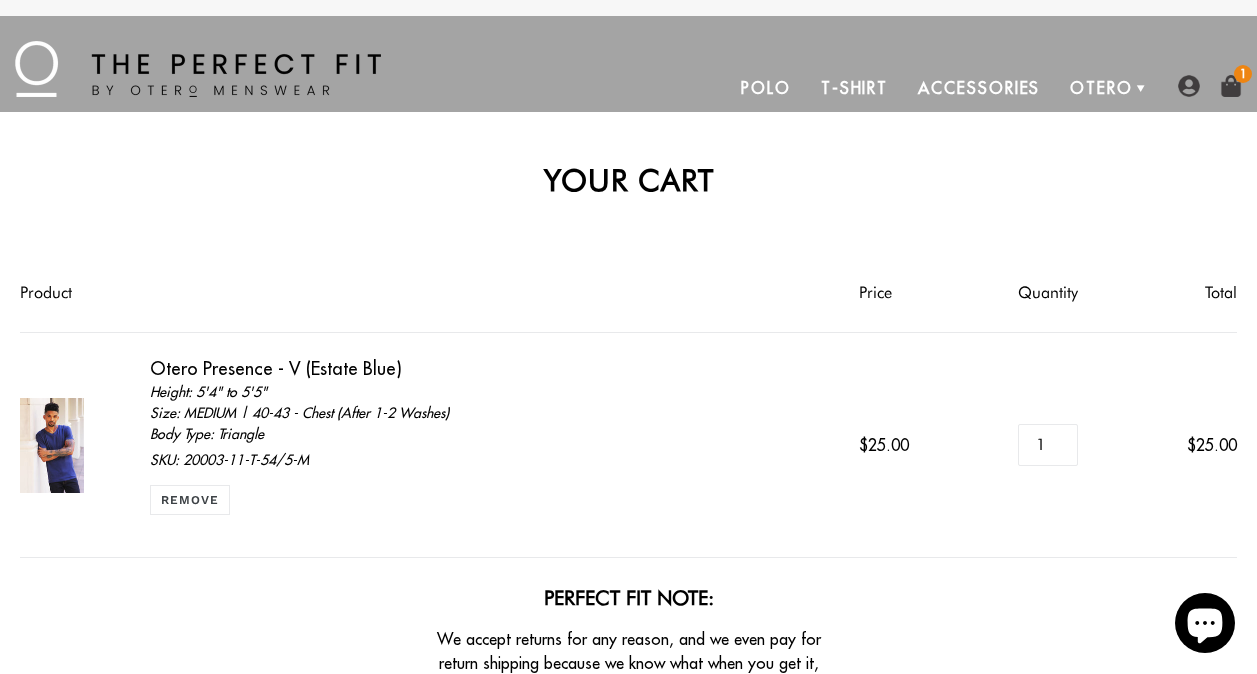 scroll, scrollTop: 0, scrollLeft: 0, axis: both 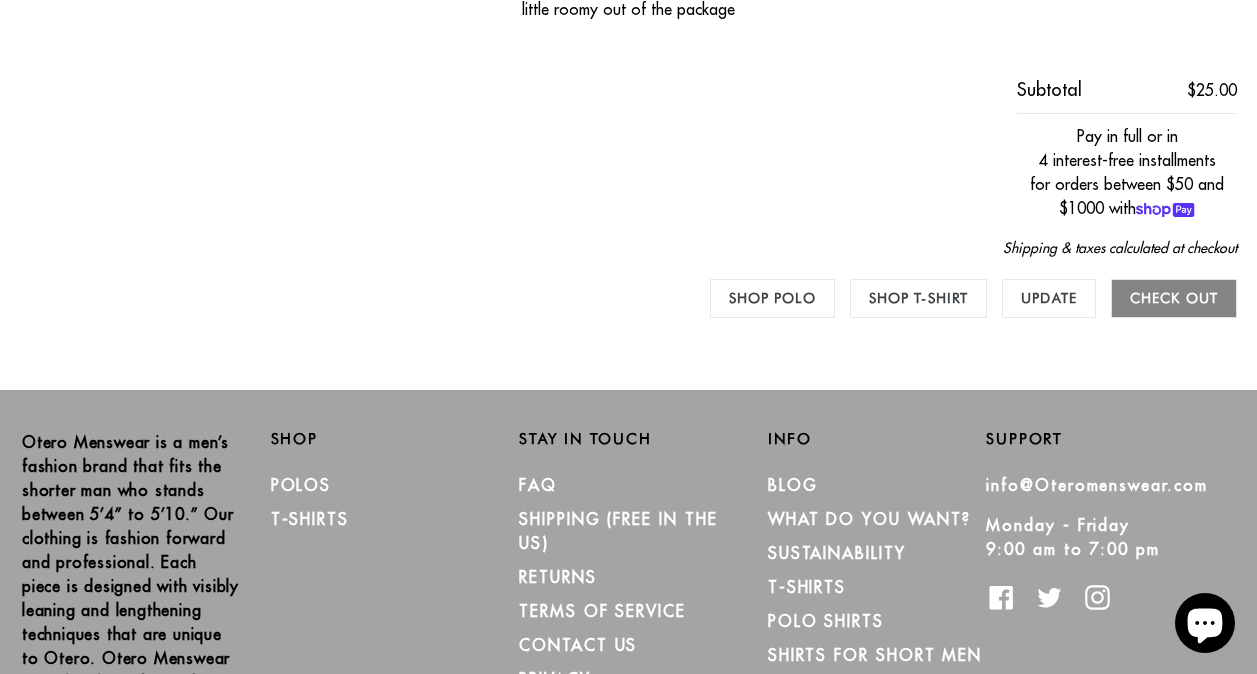 click on "Check out" at bounding box center (1174, 298) 